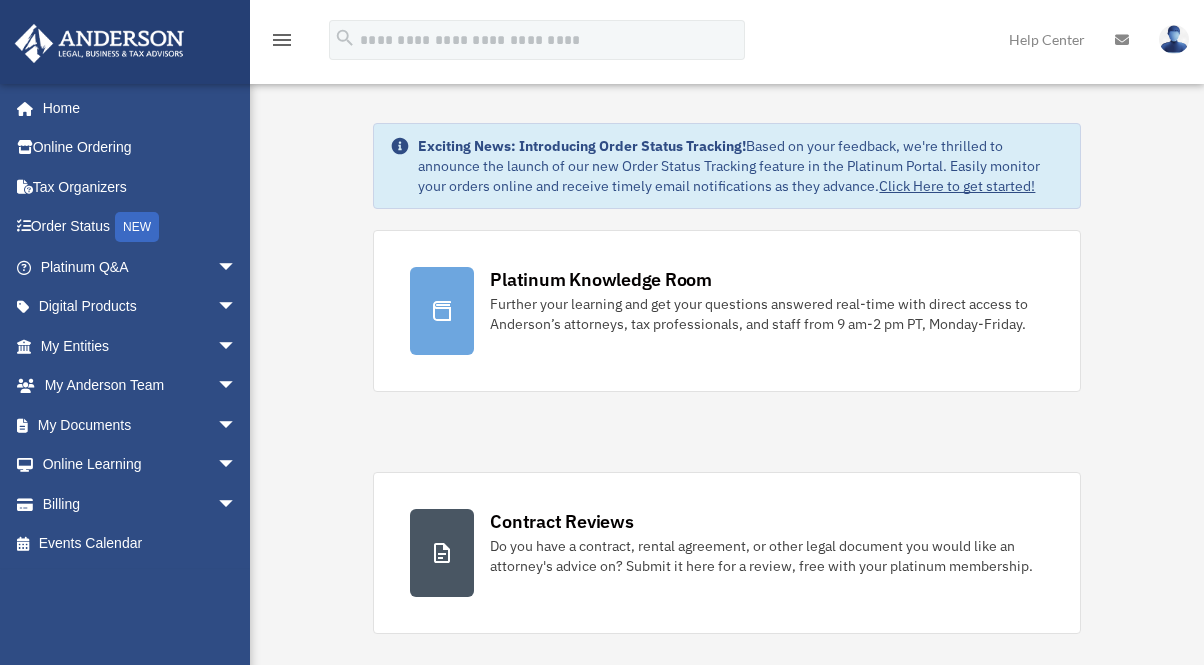 scroll, scrollTop: 0, scrollLeft: 0, axis: both 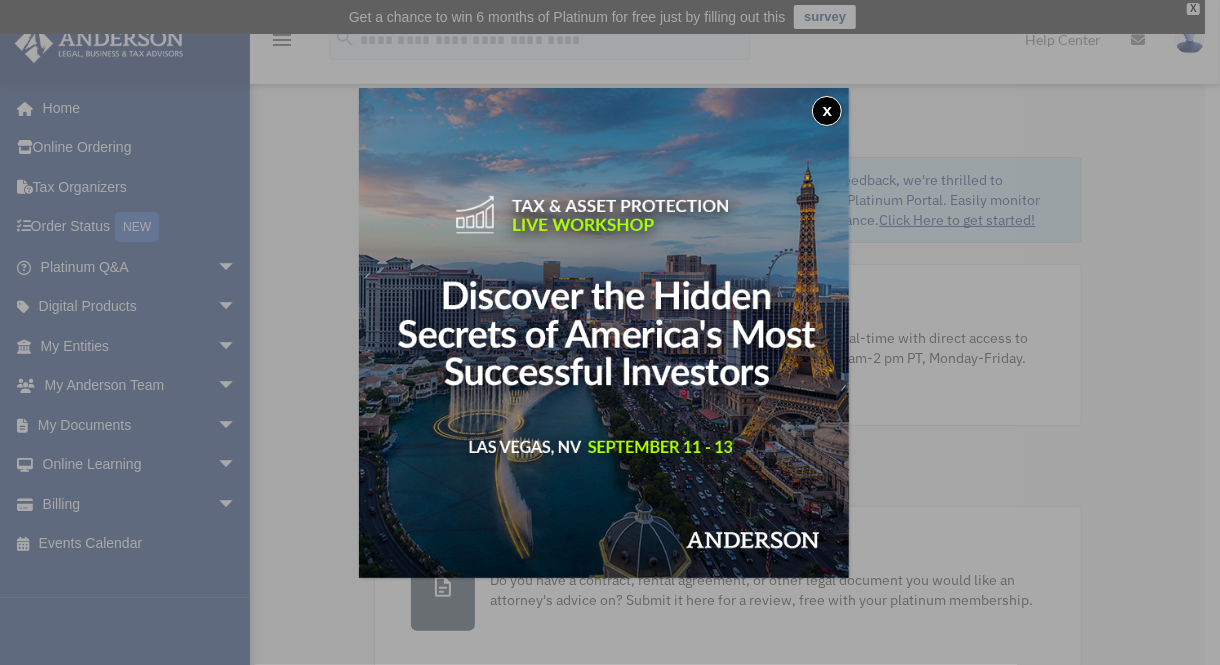 click on "x" at bounding box center (610, 332) 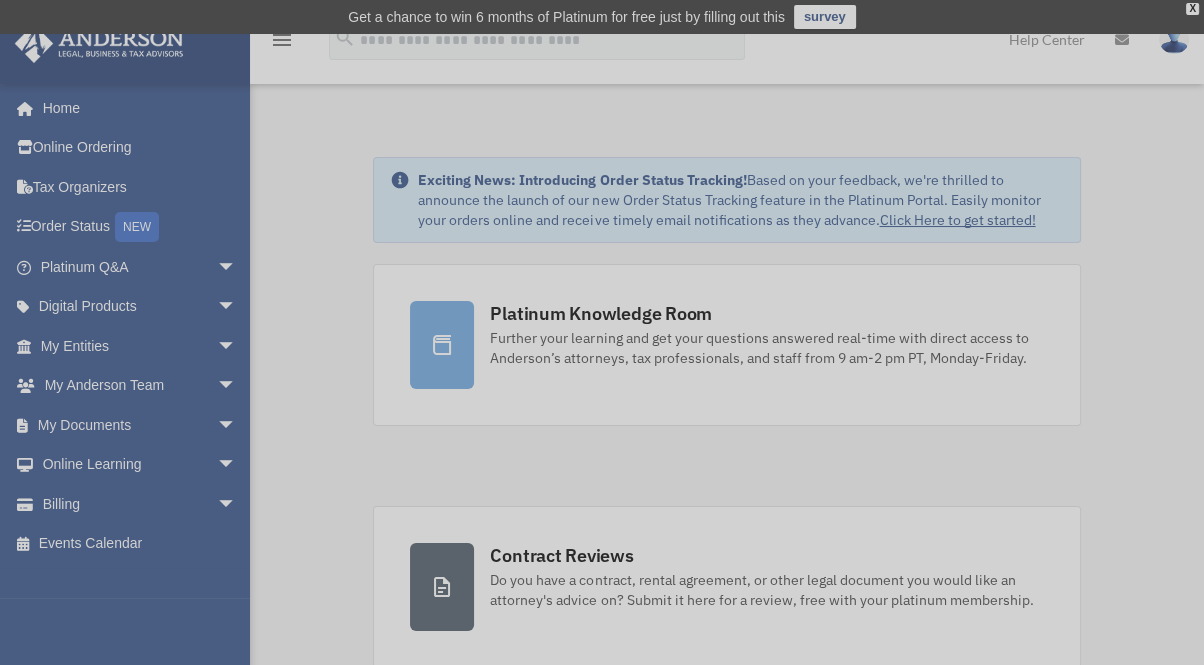 click on "Billing arrow_drop_down" at bounding box center [140, 504] 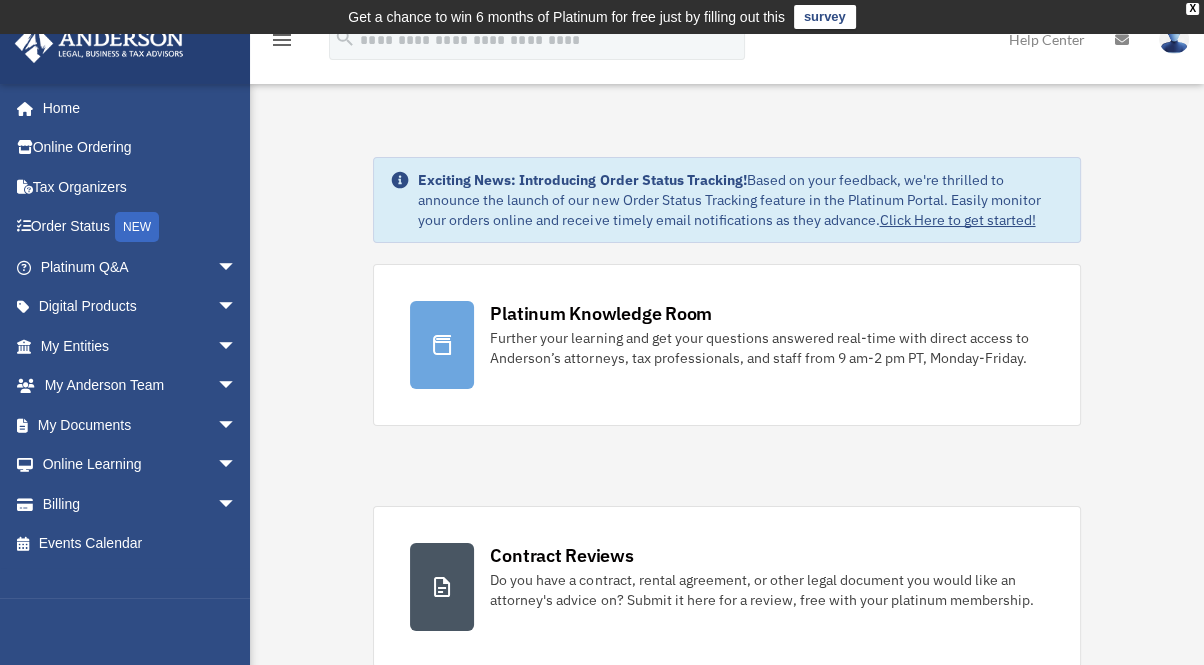 click on "Billing arrow_drop_down" at bounding box center (140, 504) 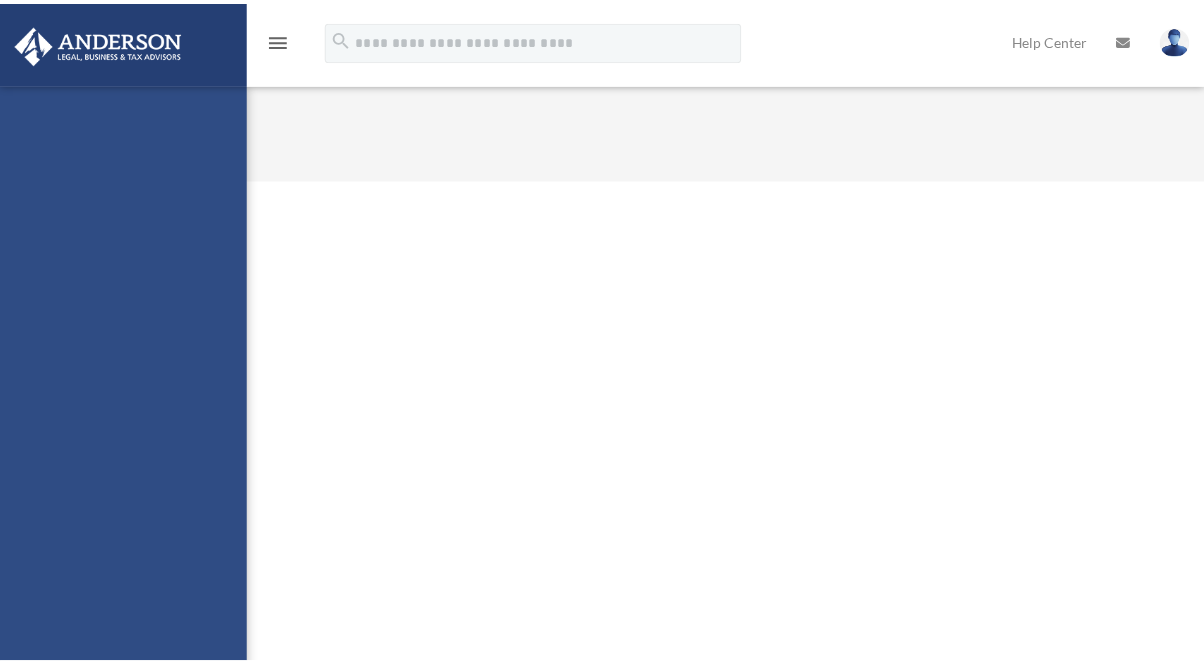 scroll, scrollTop: 0, scrollLeft: 0, axis: both 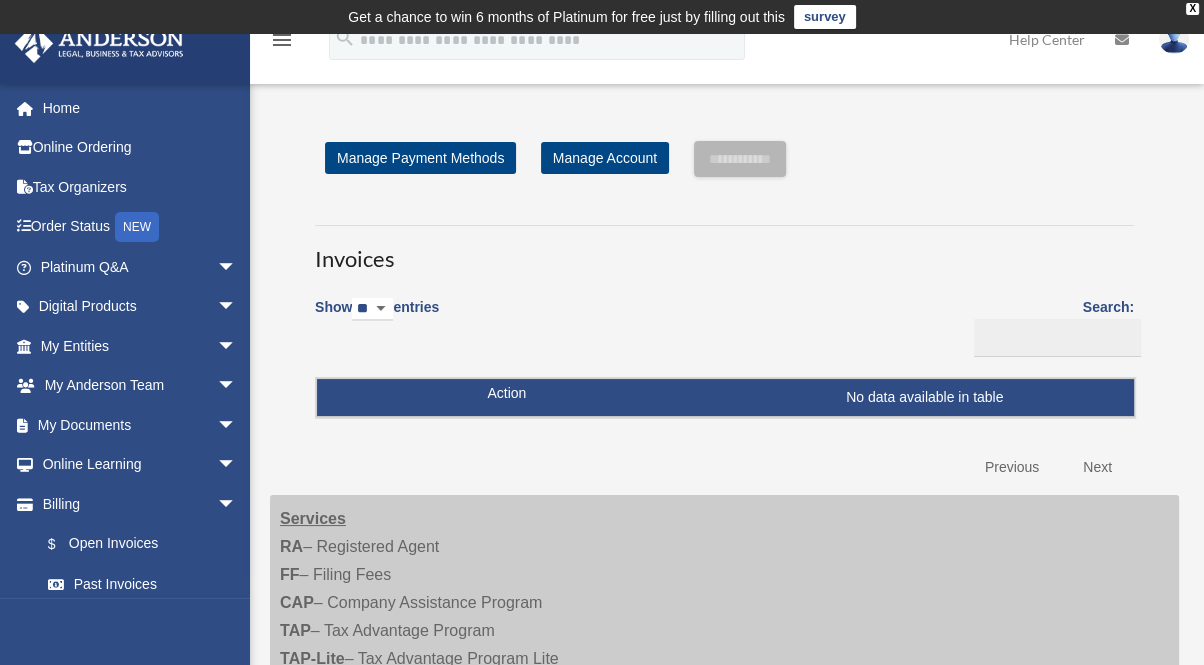 click on "My Anderson Team arrow_drop_down" at bounding box center (140, 386) 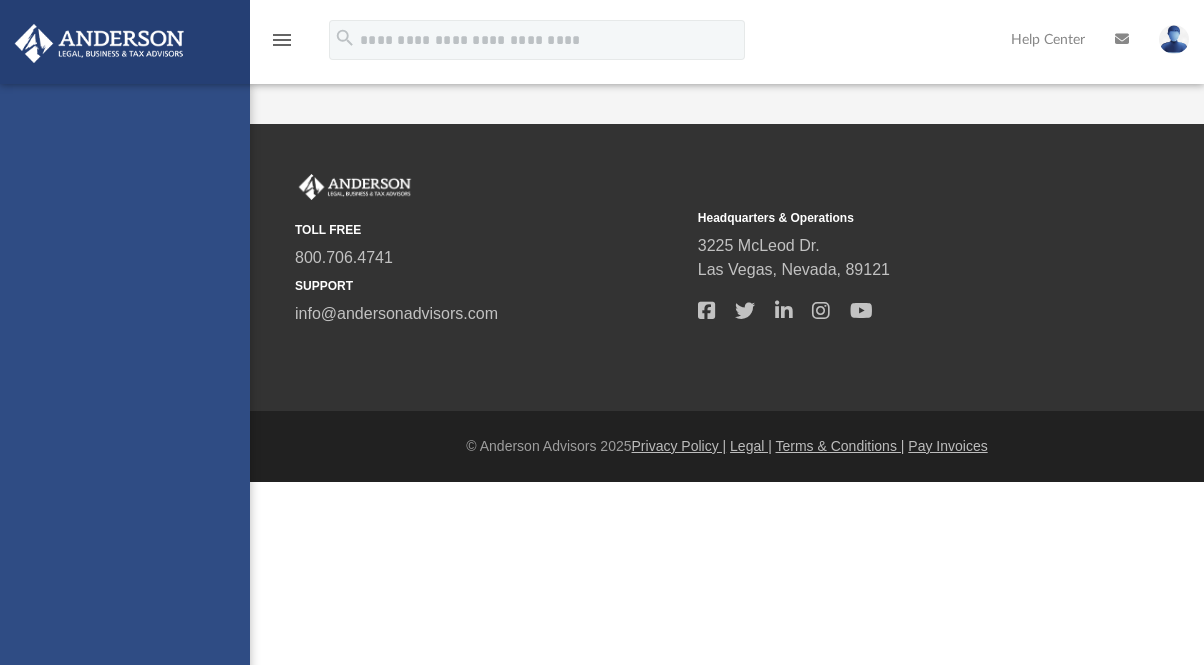 scroll, scrollTop: 0, scrollLeft: 0, axis: both 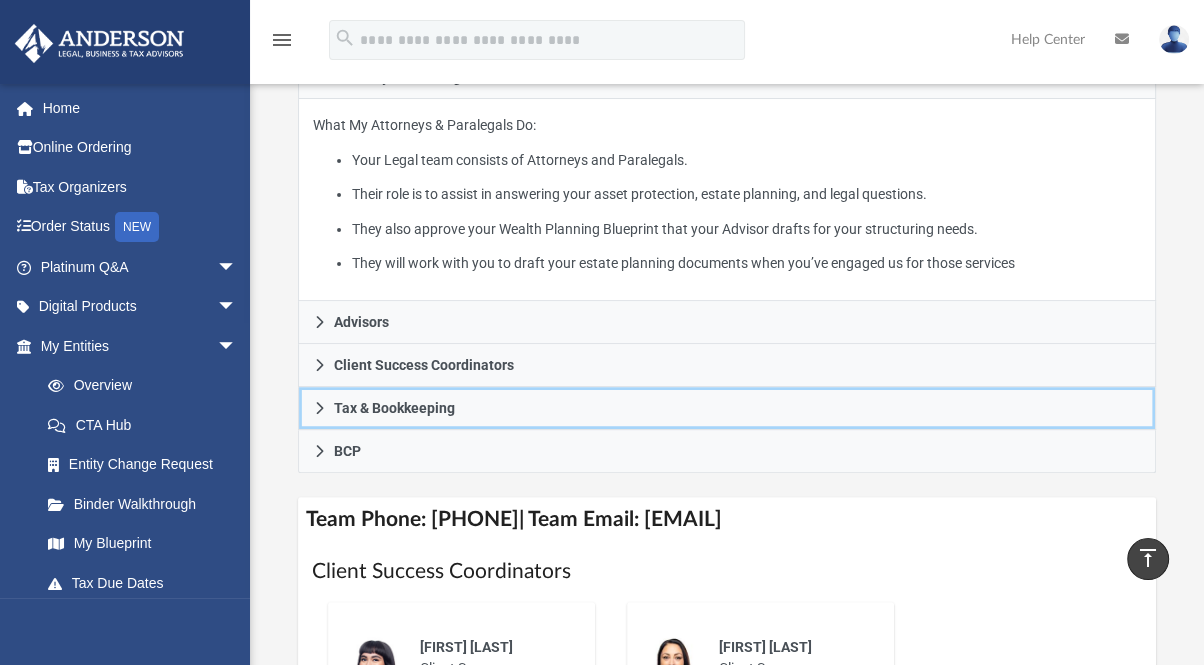 click on "Tax & Bookkeeping" at bounding box center (394, 408) 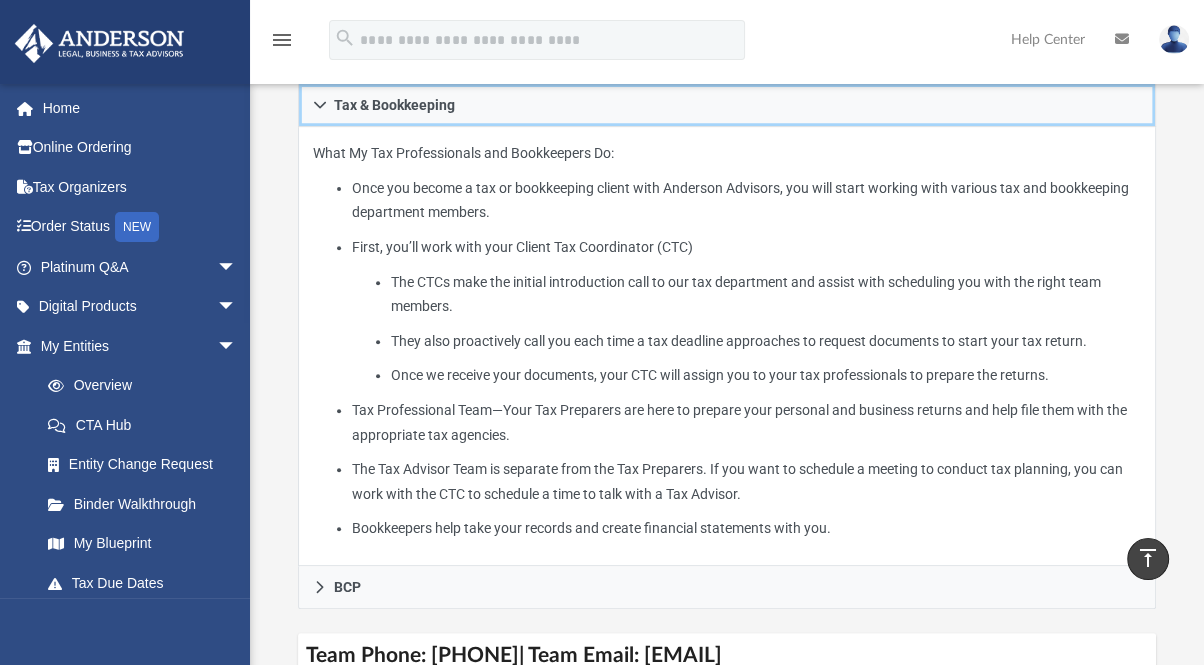 scroll, scrollTop: 555, scrollLeft: 0, axis: vertical 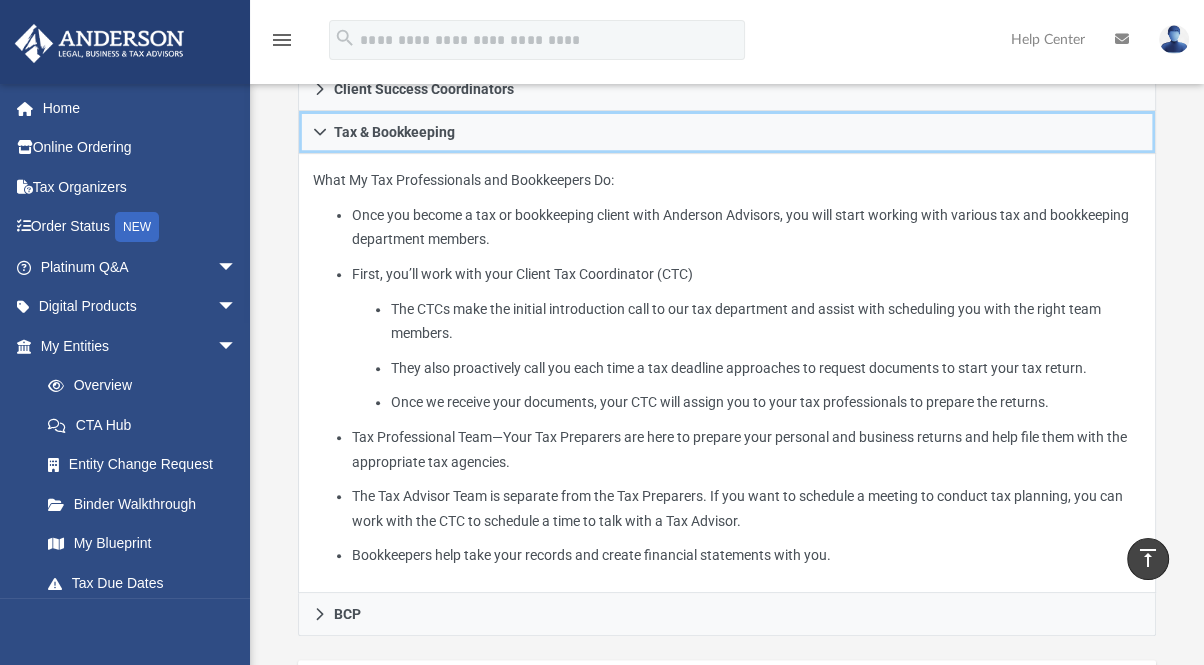 click 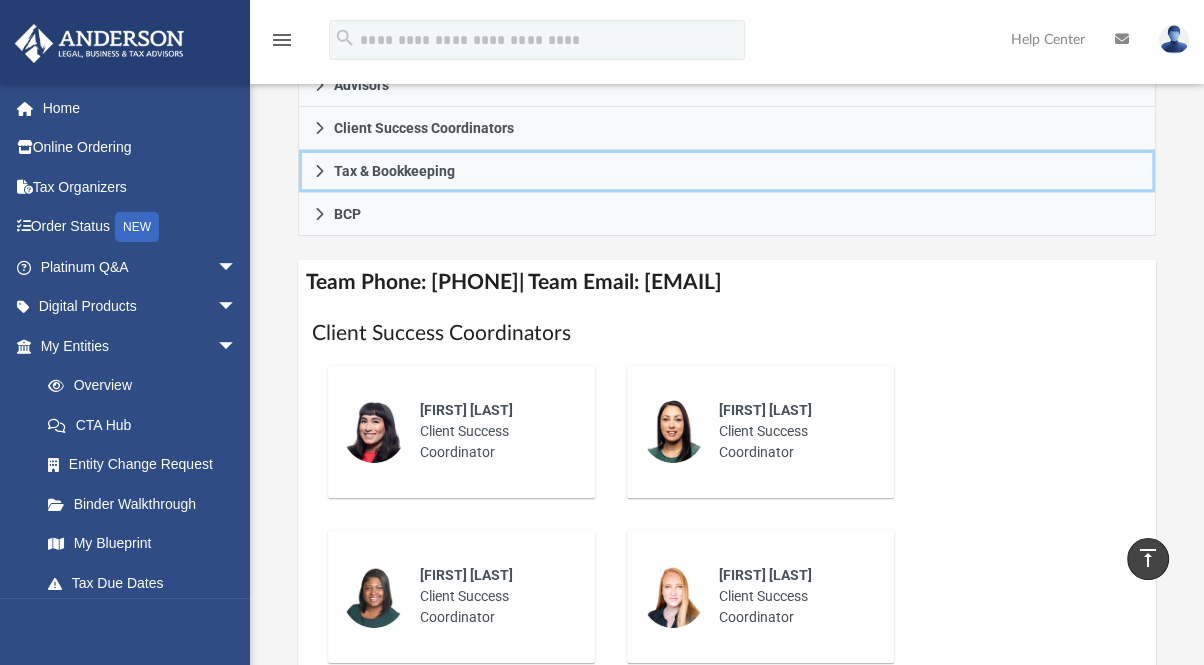 scroll, scrollTop: 481, scrollLeft: 0, axis: vertical 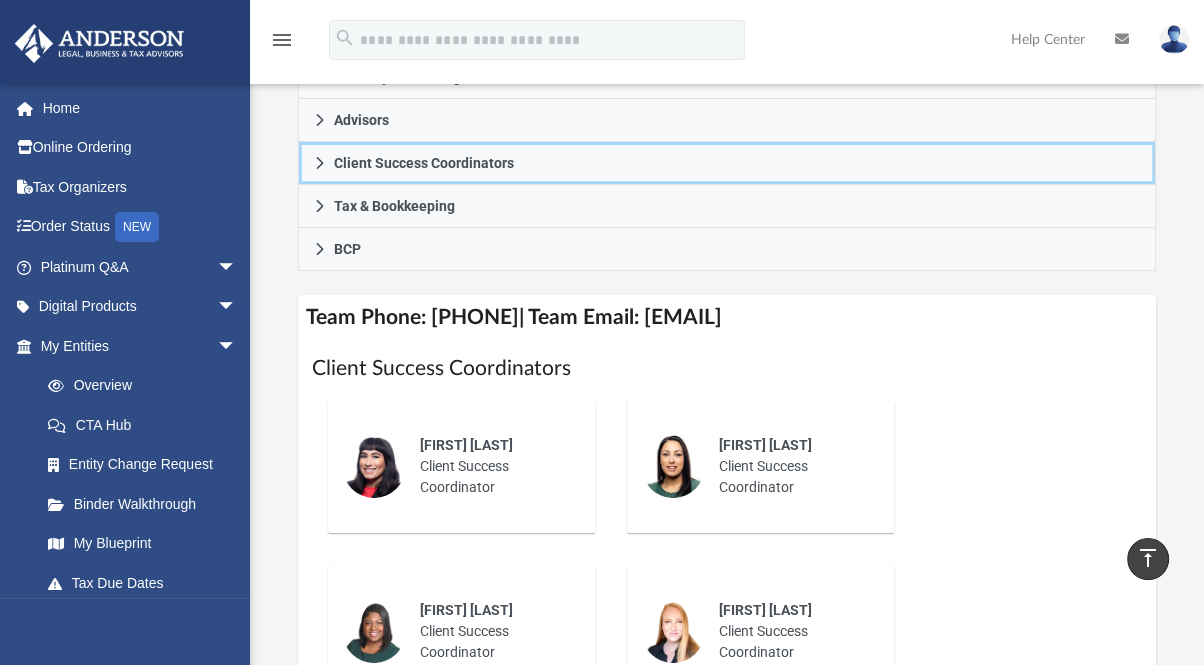 click 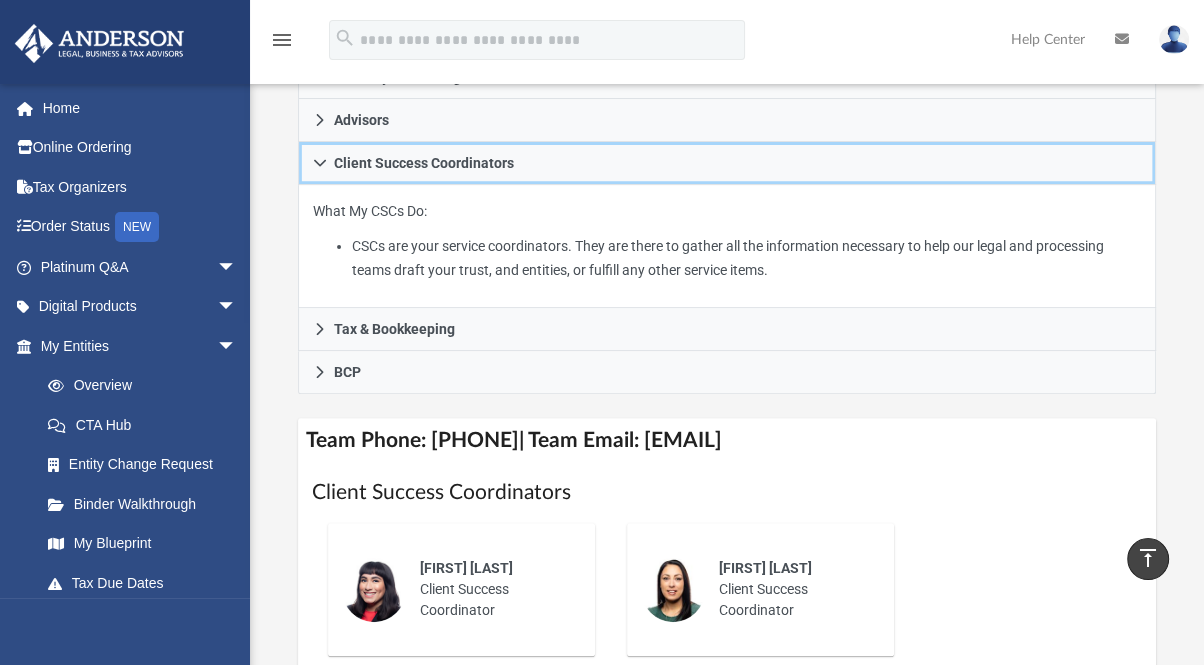 click 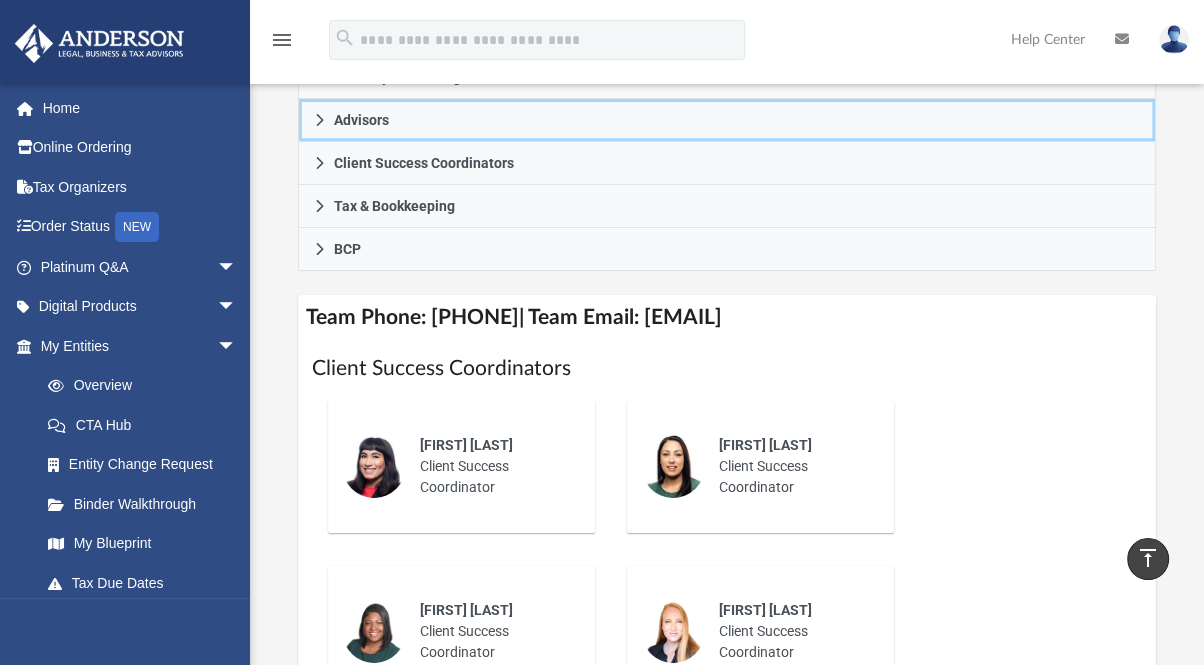 click 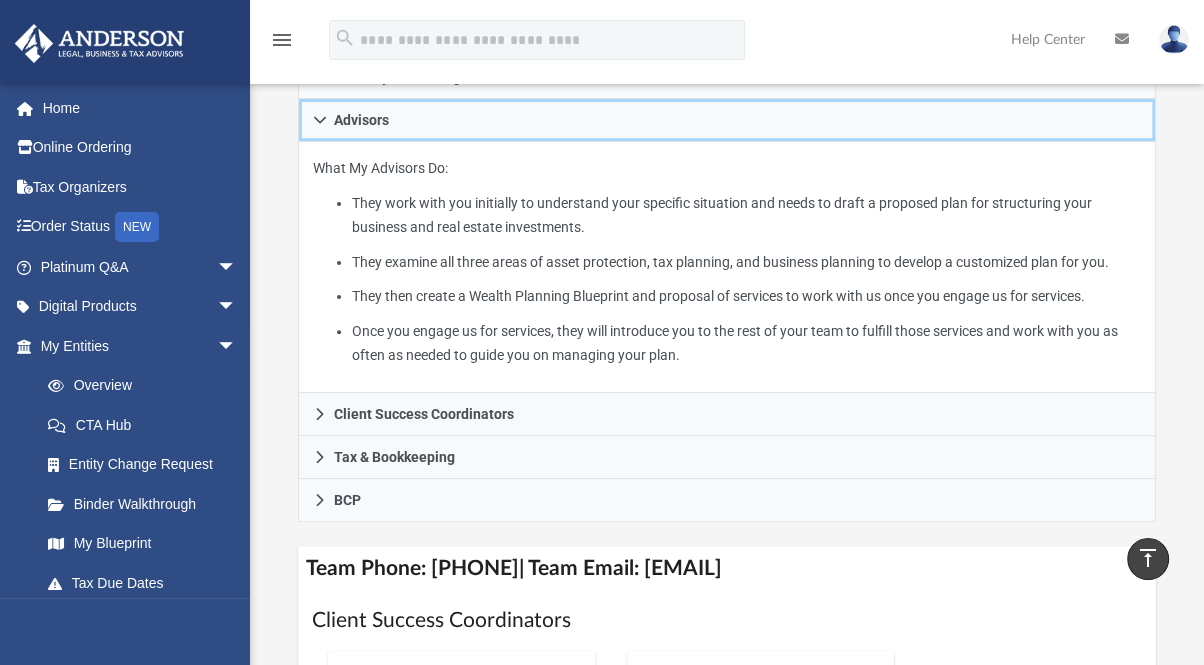 click 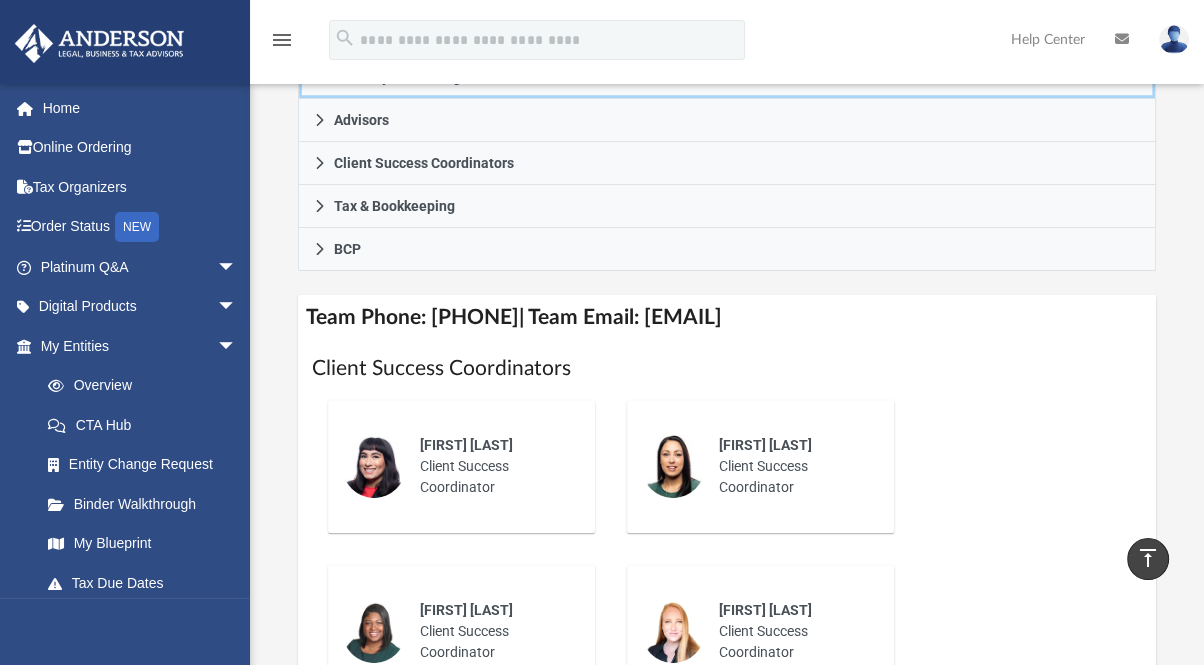 click 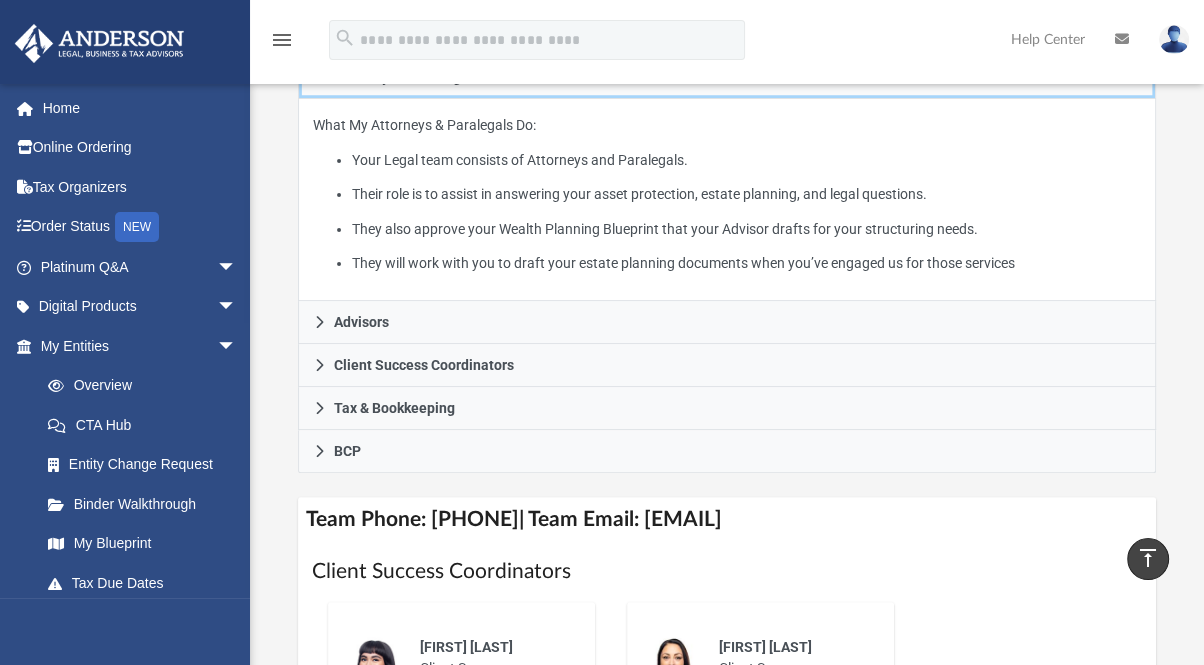 click 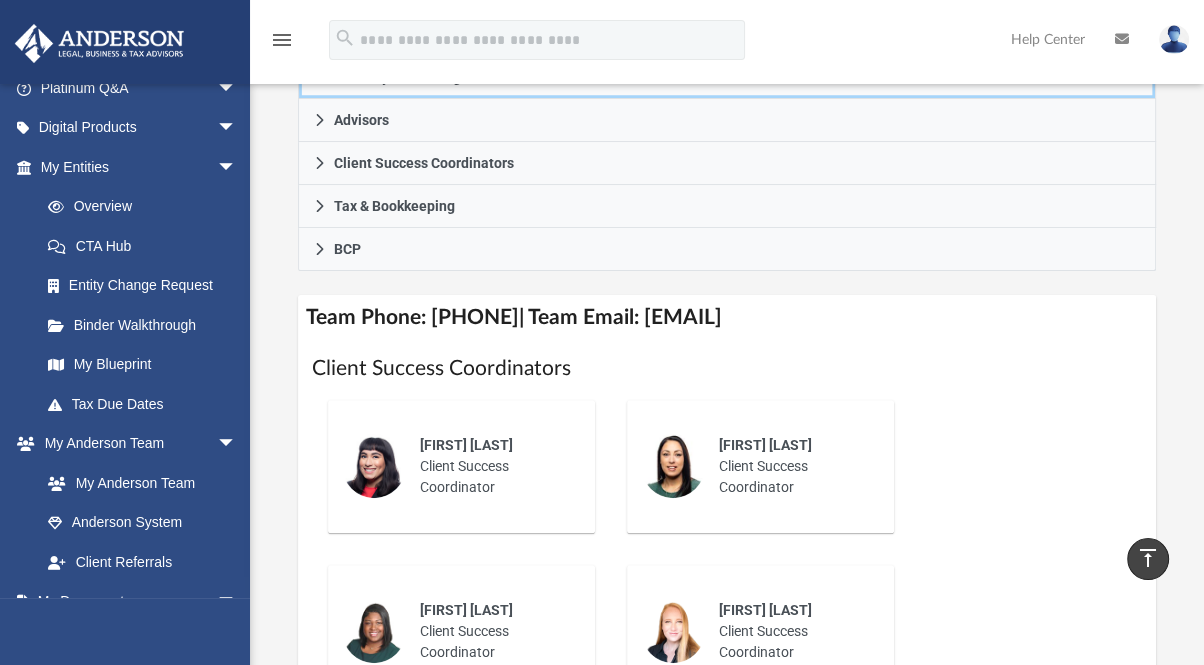 scroll, scrollTop: 185, scrollLeft: 0, axis: vertical 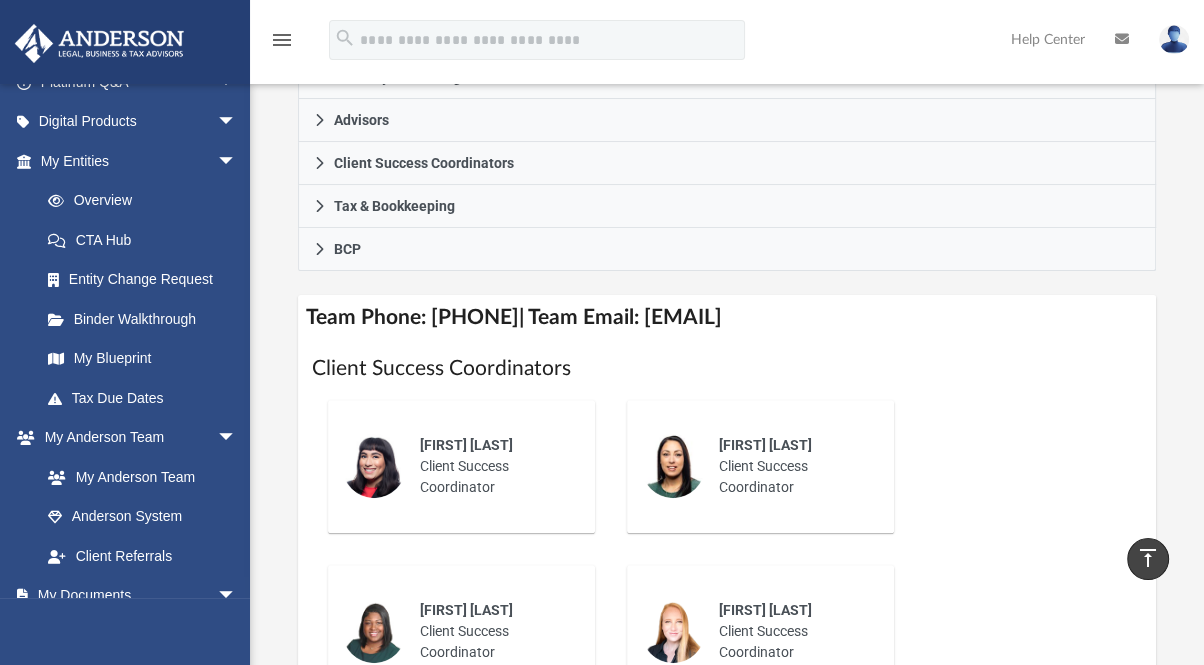 click on "Tax Due Dates" at bounding box center [147, 398] 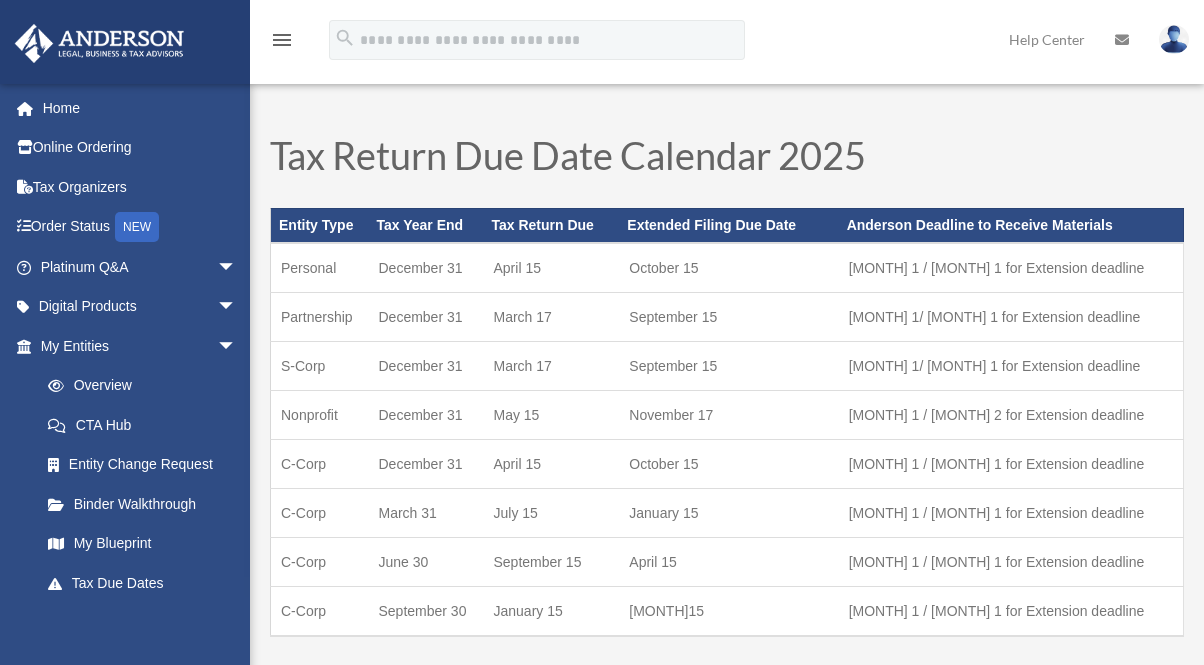 scroll, scrollTop: 0, scrollLeft: 0, axis: both 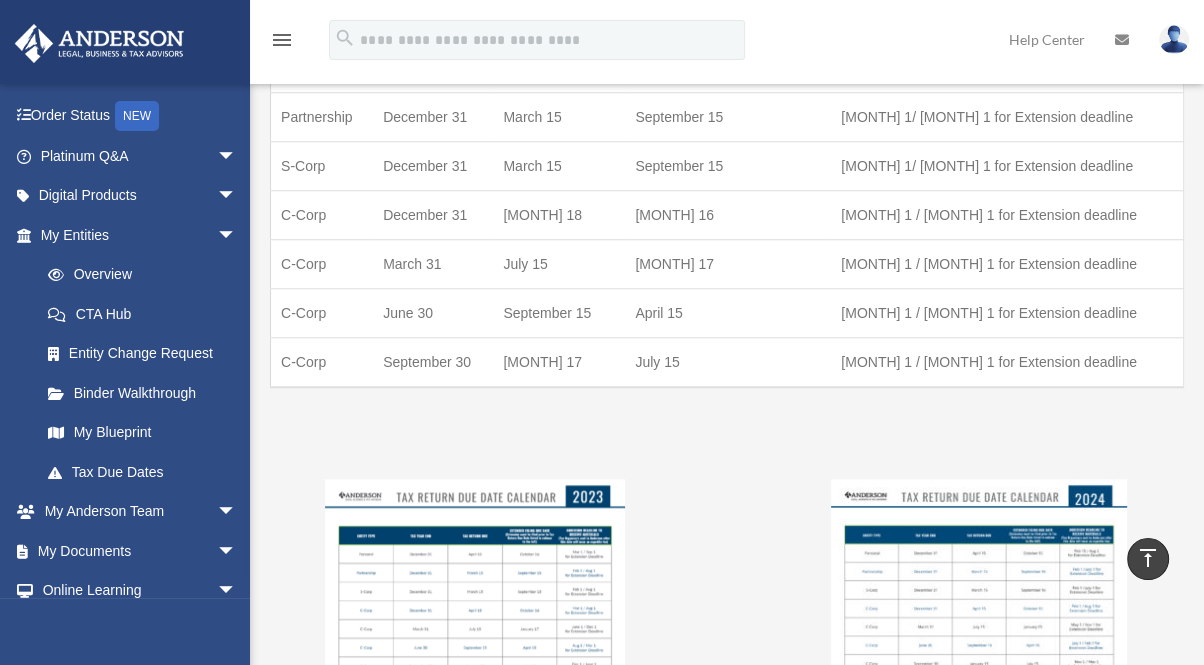 click on "arrow_drop_down" at bounding box center (237, 235) 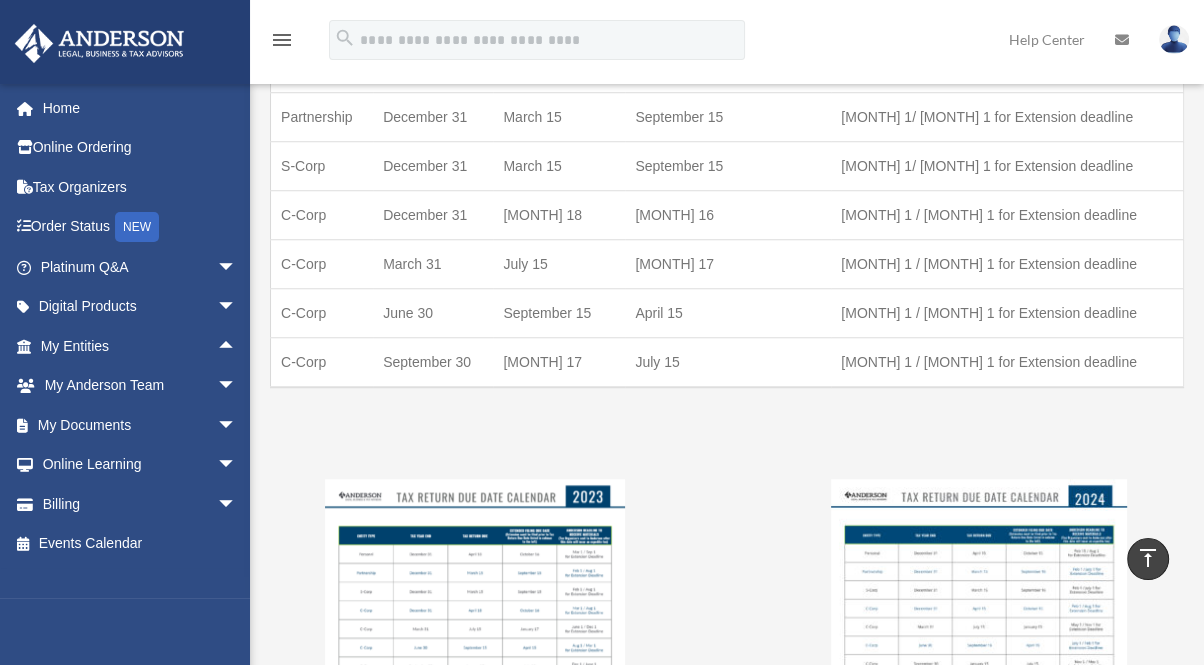 scroll, scrollTop: 0, scrollLeft: 0, axis: both 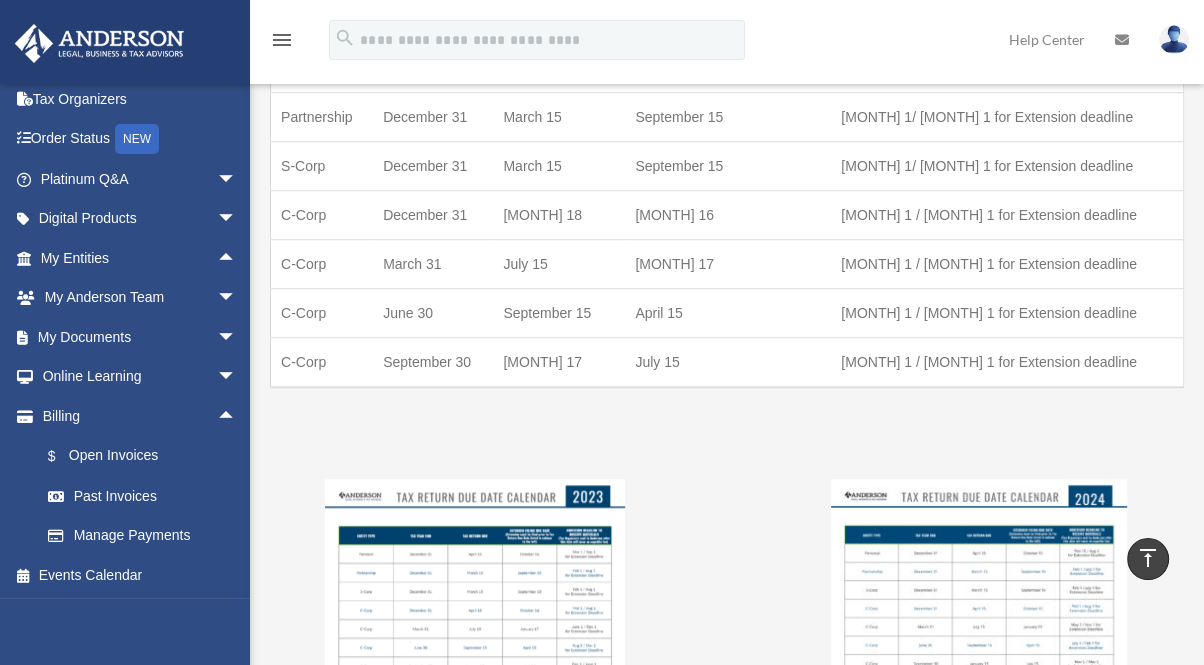 click on "arrow_drop_up" at bounding box center [237, 416] 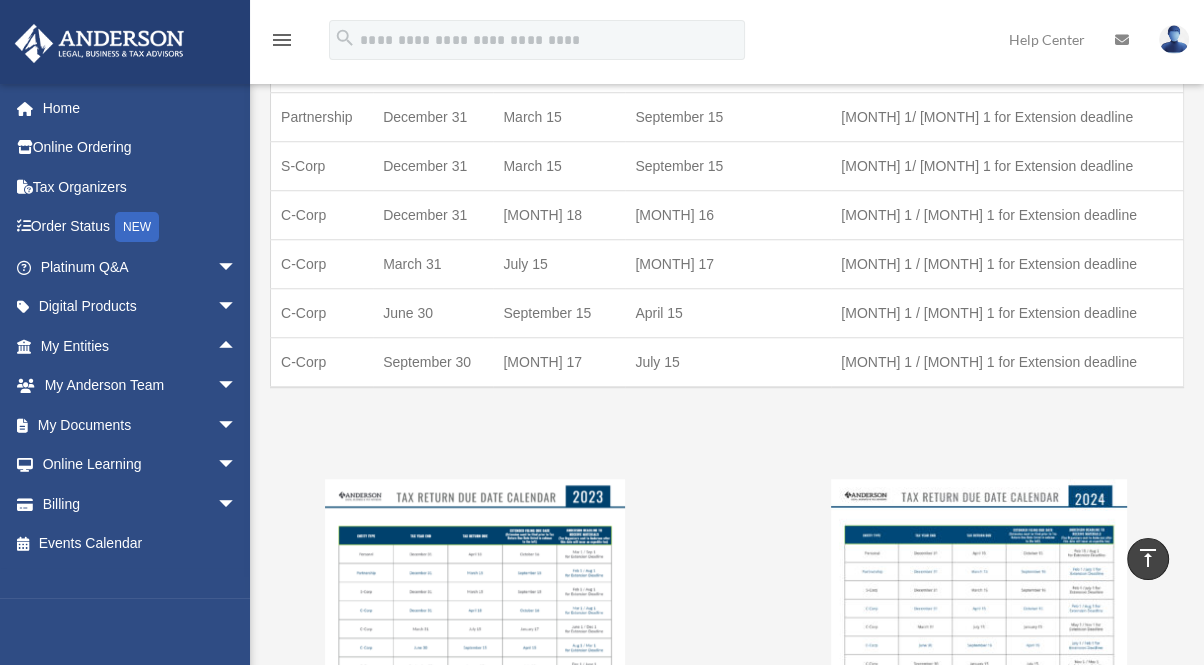 click on "Tax Organizers" at bounding box center [140, 187] 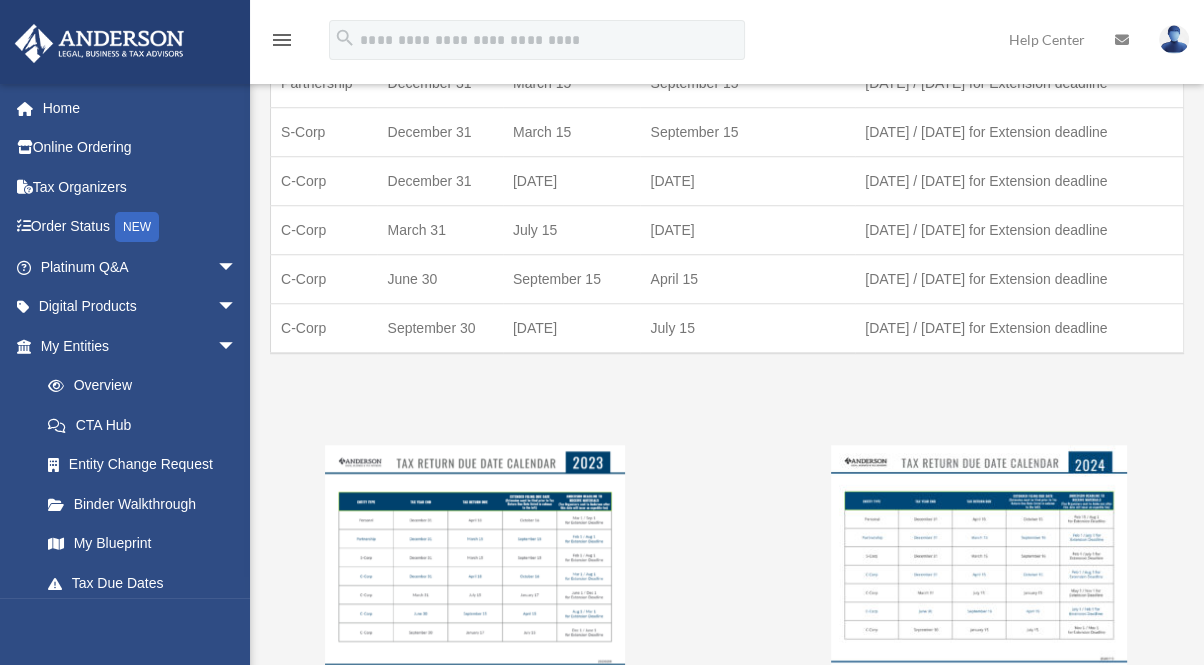 scroll, scrollTop: 1370, scrollLeft: 0, axis: vertical 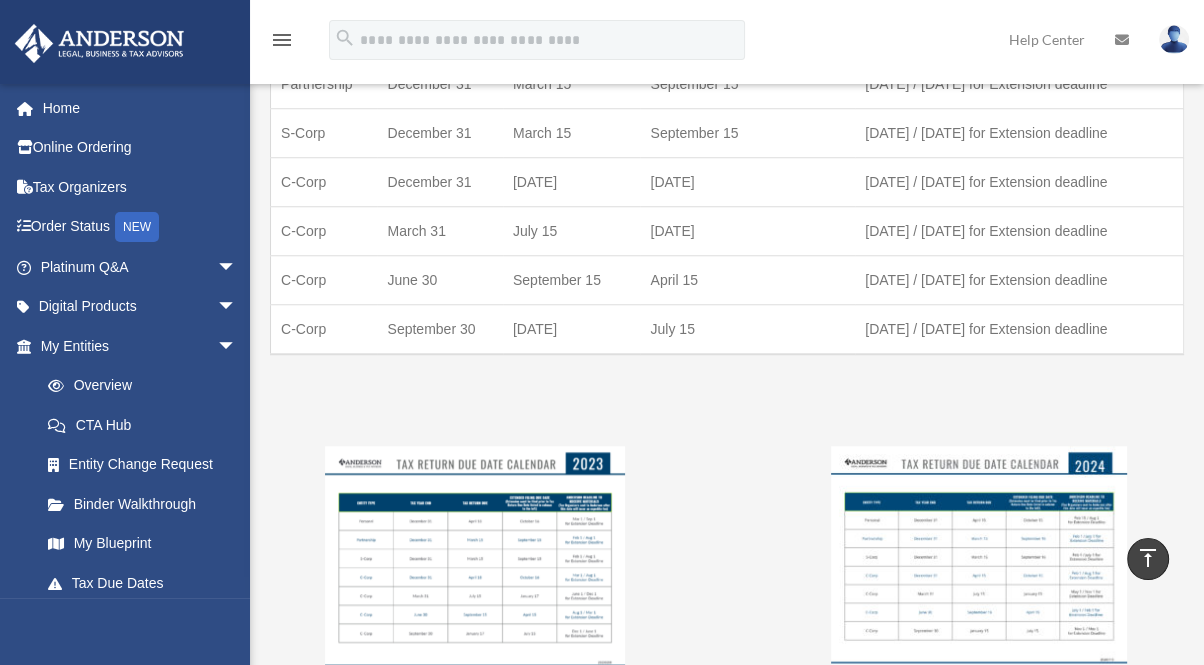 click on "Order Status  NEW" at bounding box center (140, 227) 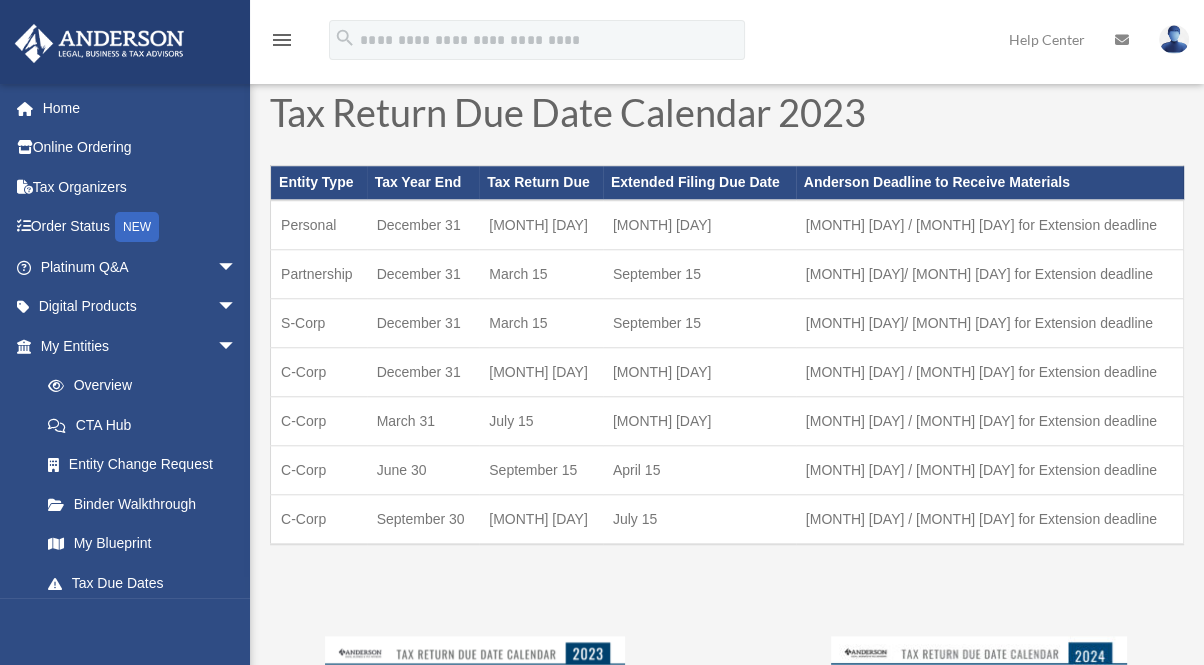 scroll, scrollTop: 1403, scrollLeft: 0, axis: vertical 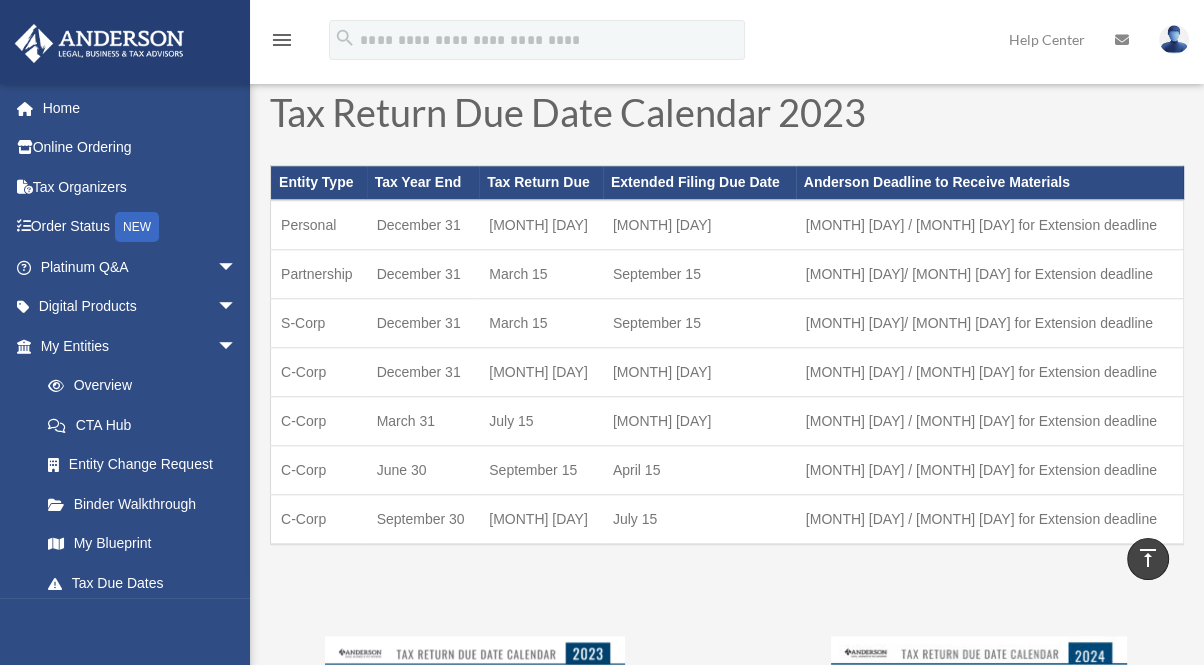 click on "arrow_drop_down" at bounding box center (237, 346) 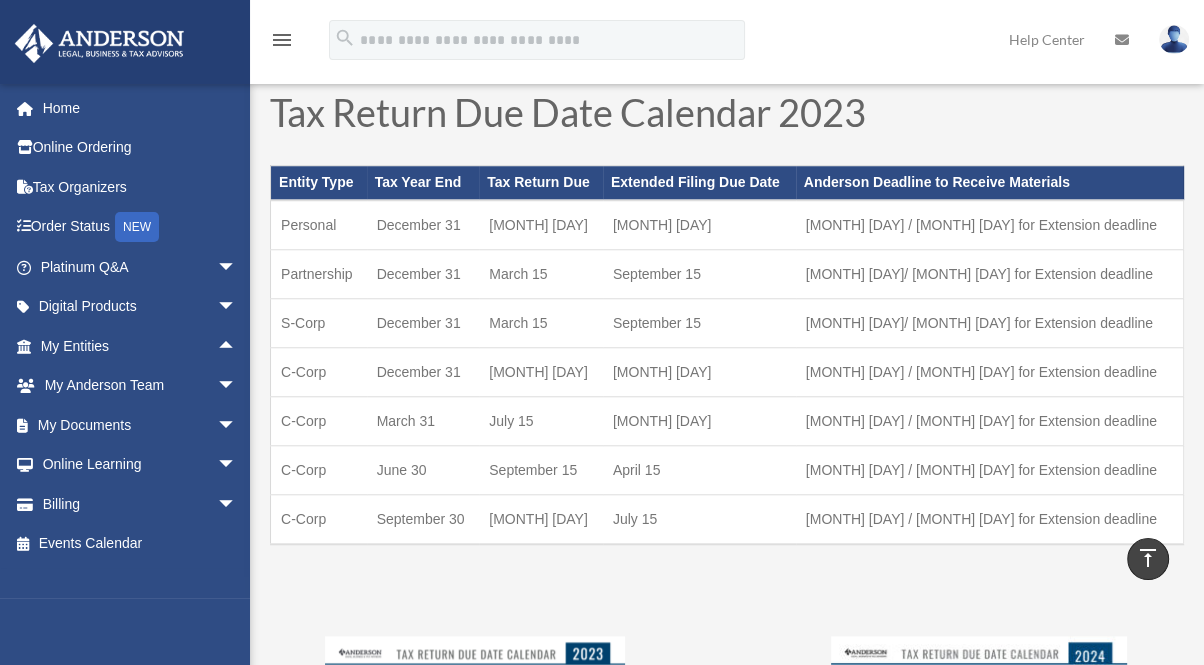 click at bounding box center [1174, 39] 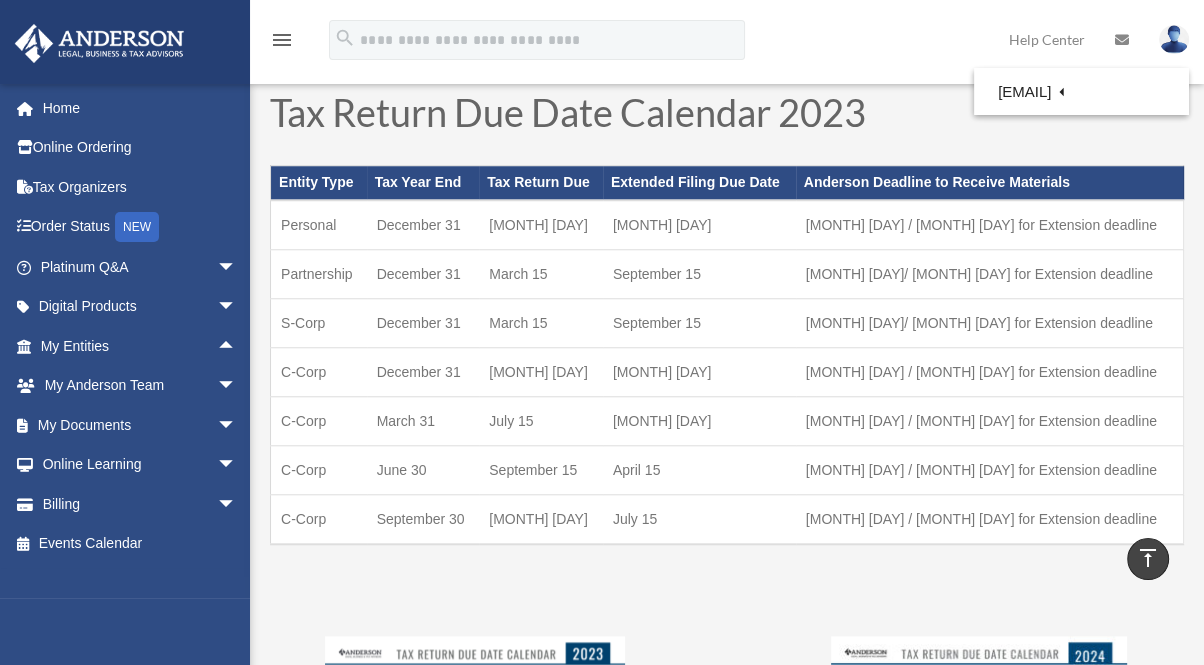 click on "Logout" at bounding box center (849, 174) 